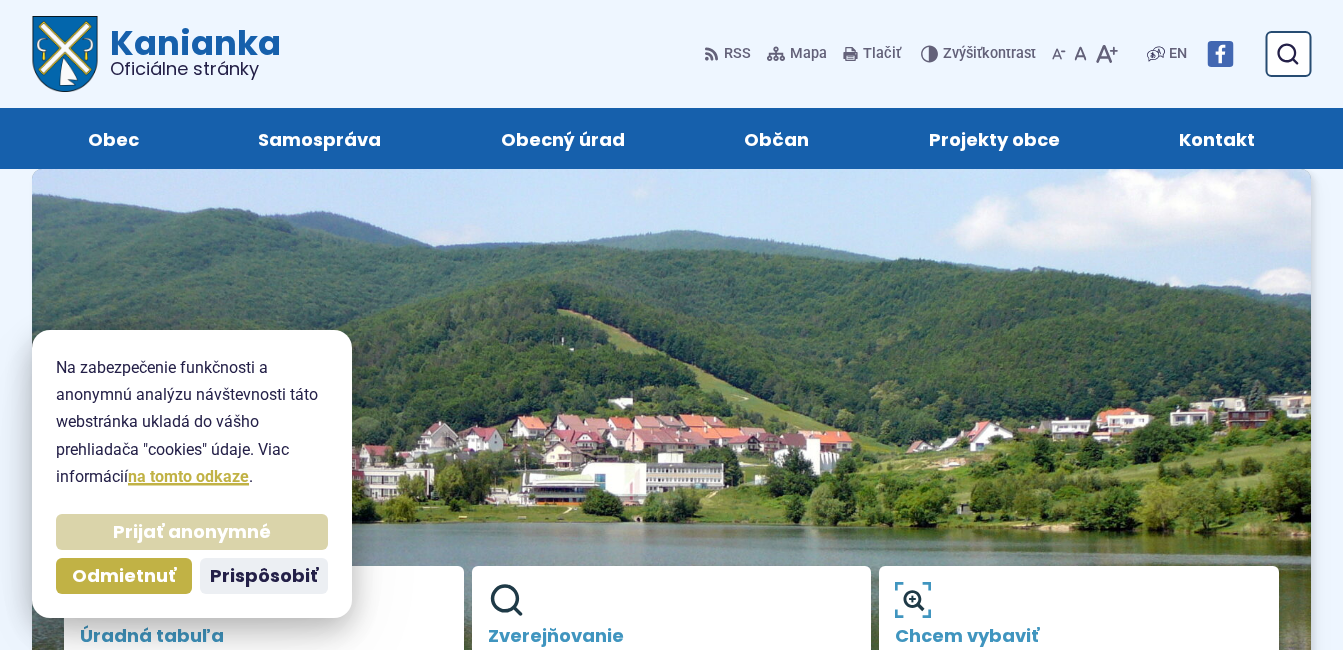 scroll, scrollTop: 0, scrollLeft: 0, axis: both 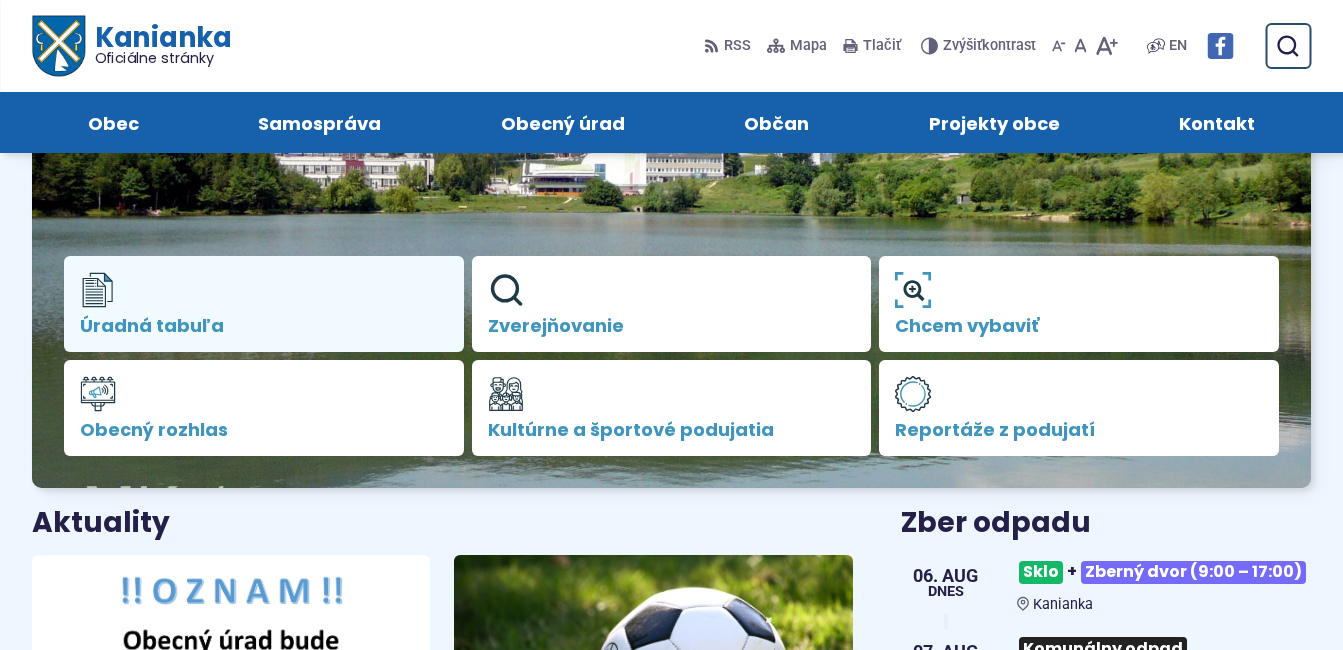 click on "Úradná tabuľa" at bounding box center (264, 326) 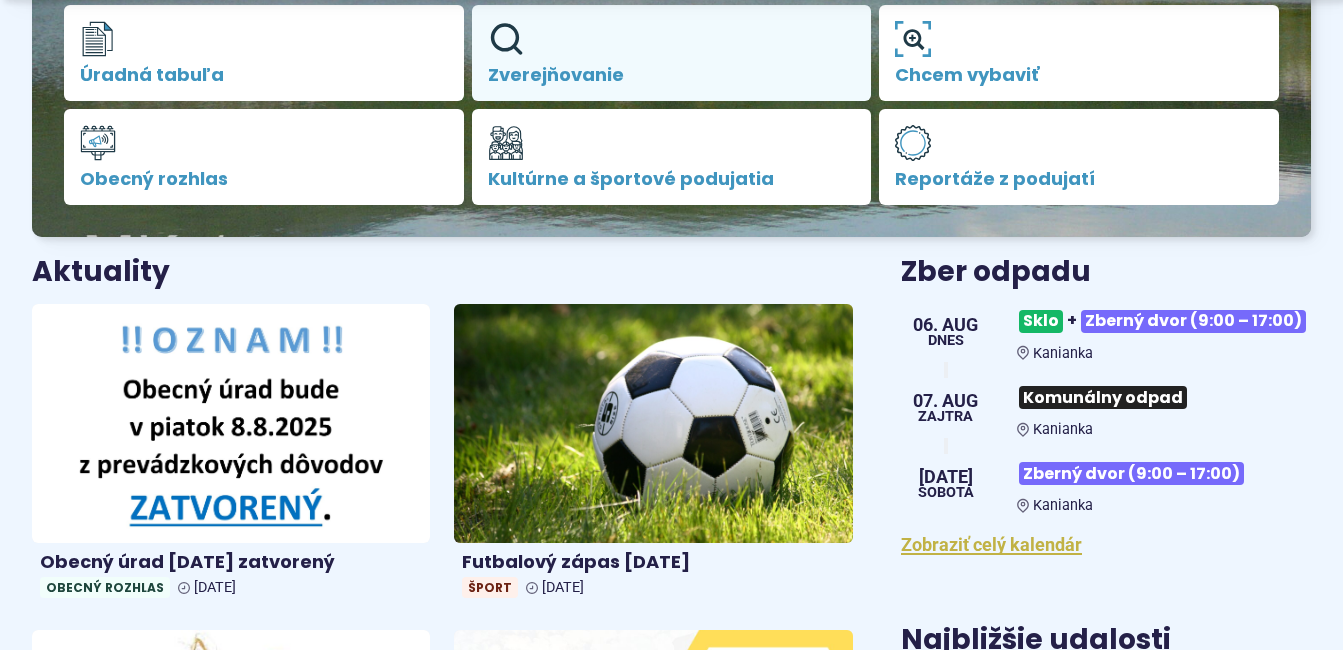 scroll, scrollTop: 600, scrollLeft: 0, axis: vertical 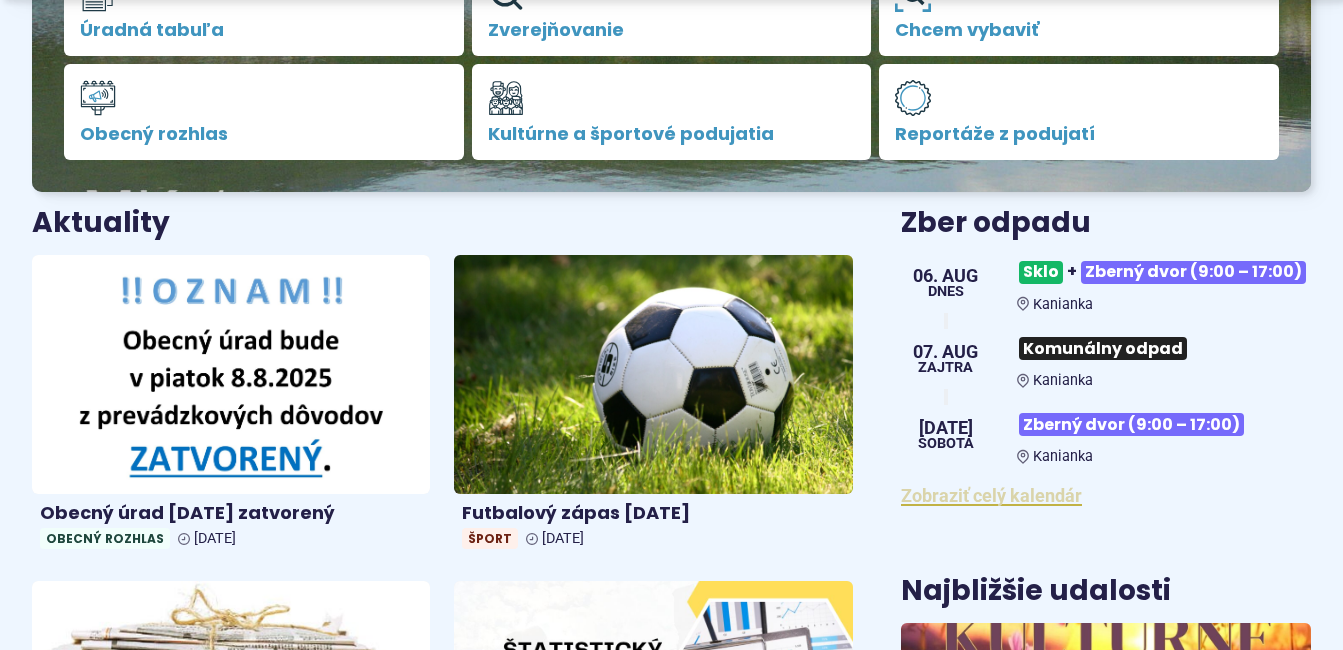 click on "Zobraziť celý kalendár" at bounding box center [991, 495] 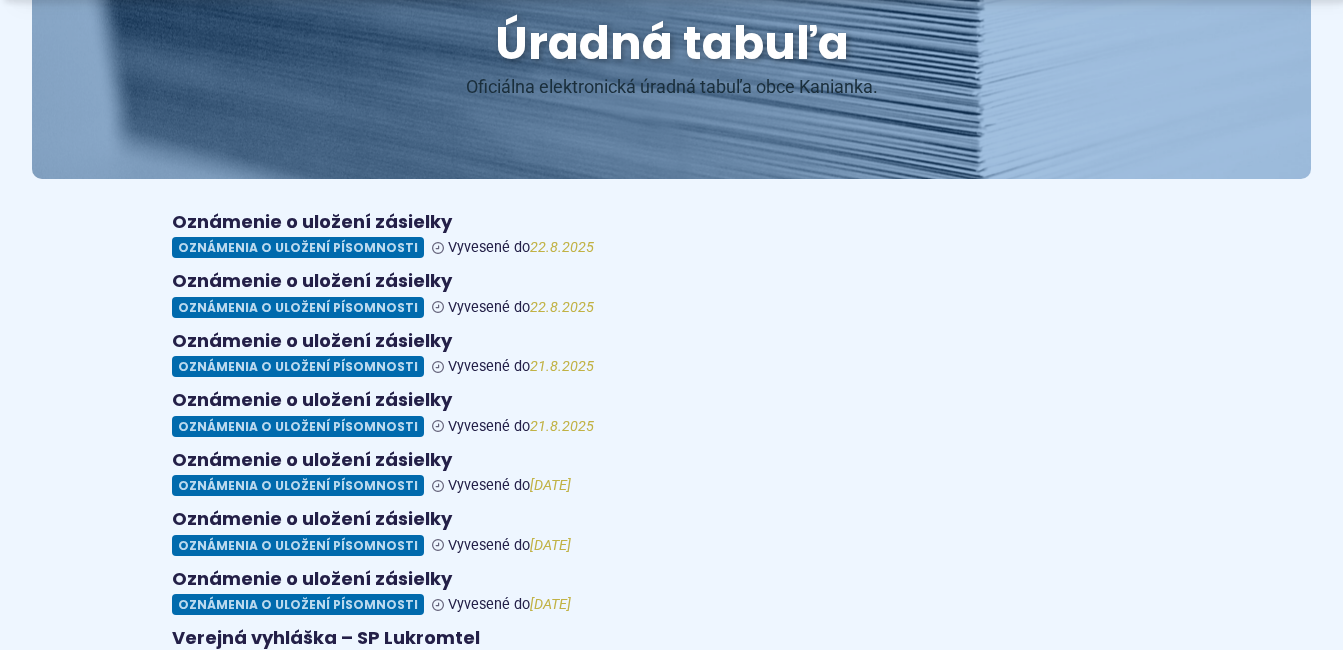 scroll, scrollTop: 400, scrollLeft: 0, axis: vertical 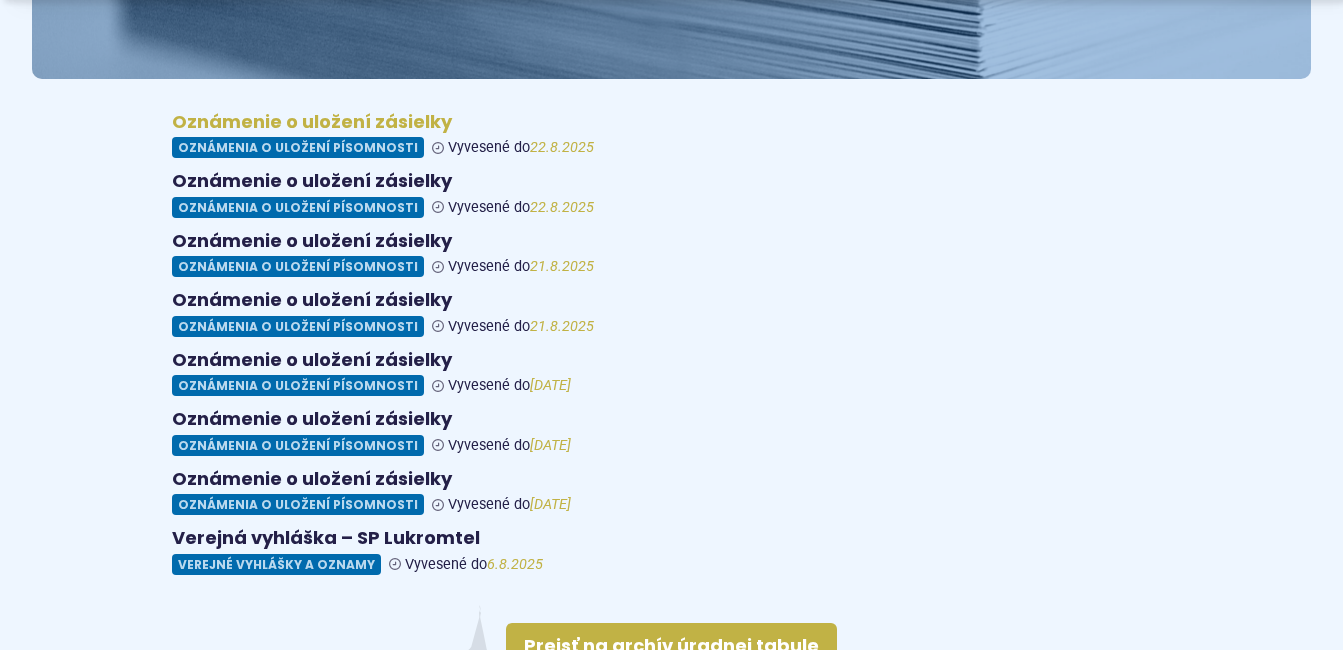 click at bounding box center [672, 135] 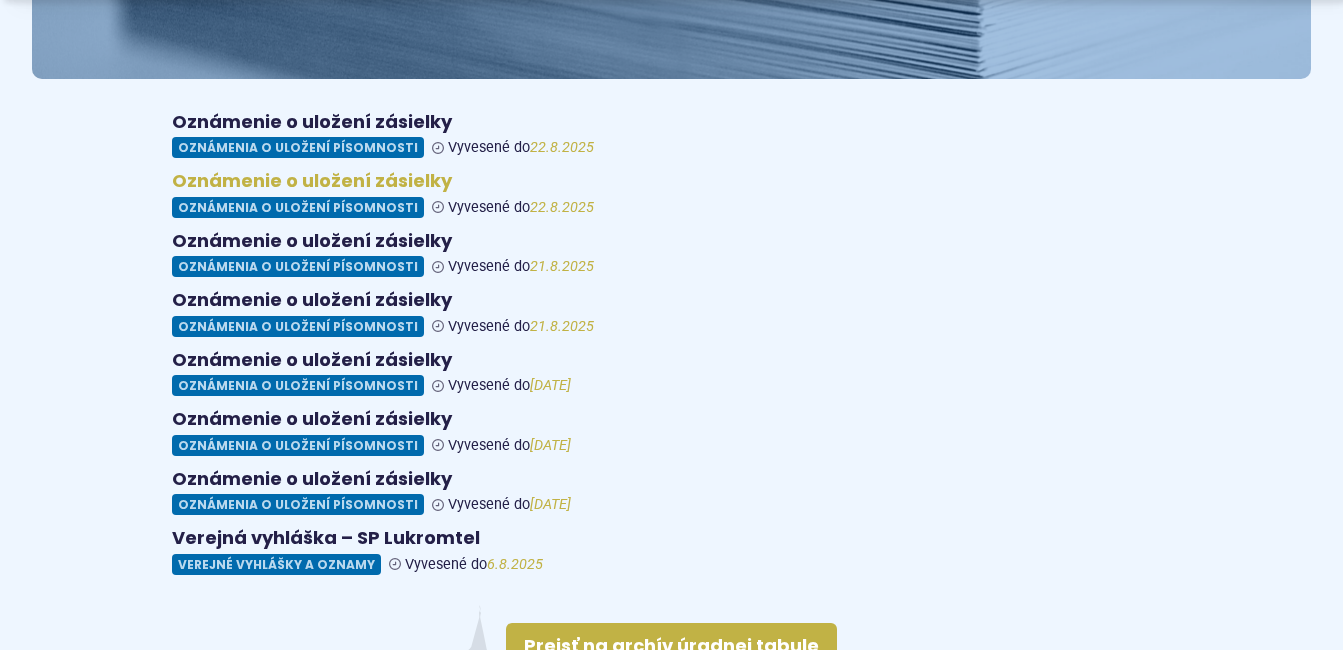 click at bounding box center (672, 194) 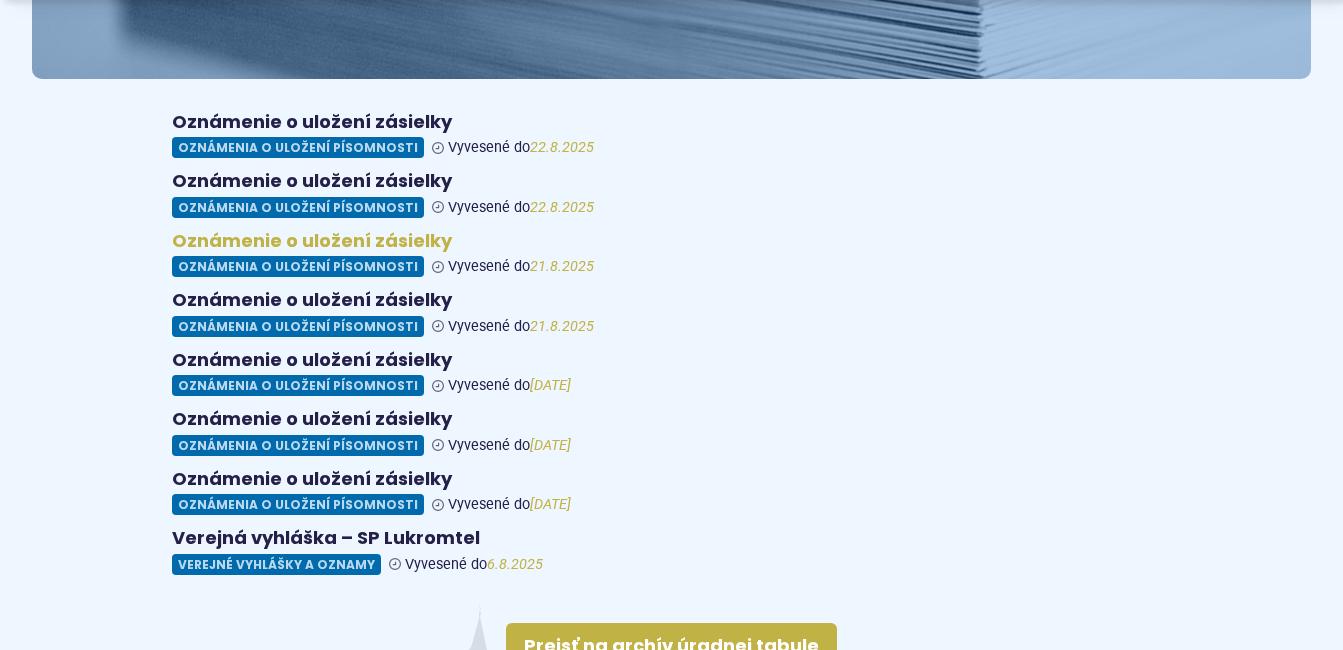 click at bounding box center (672, 254) 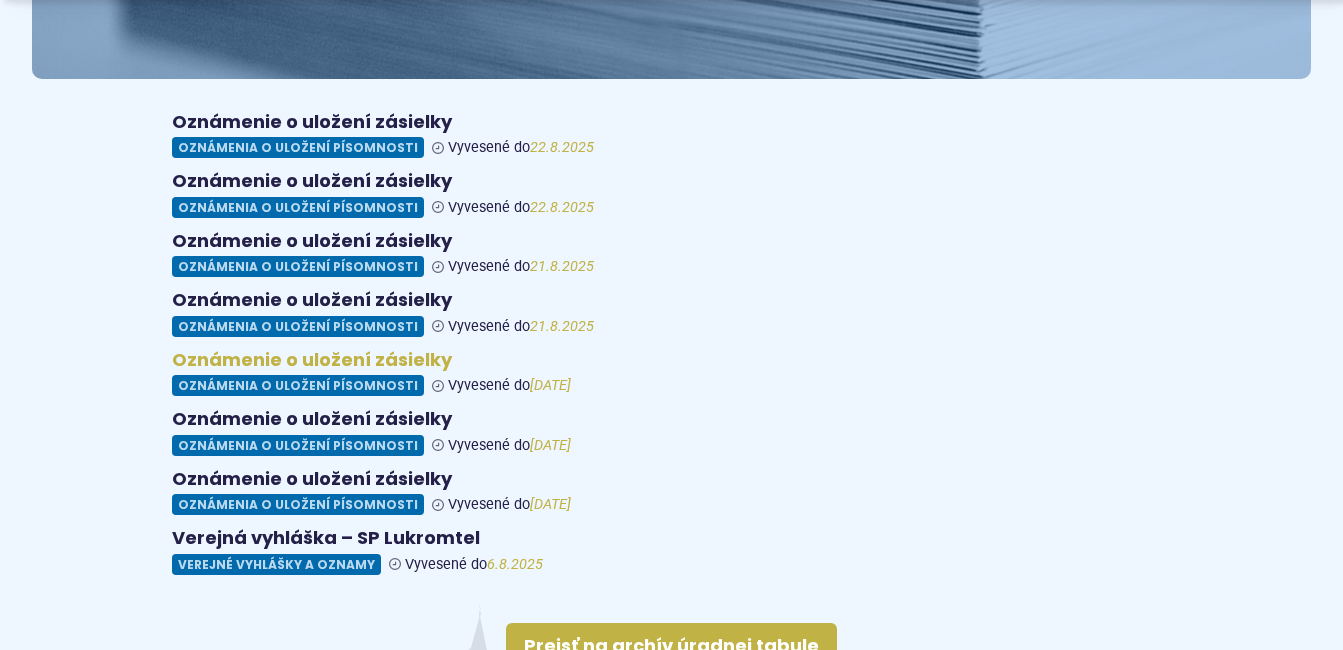 click at bounding box center (672, 373) 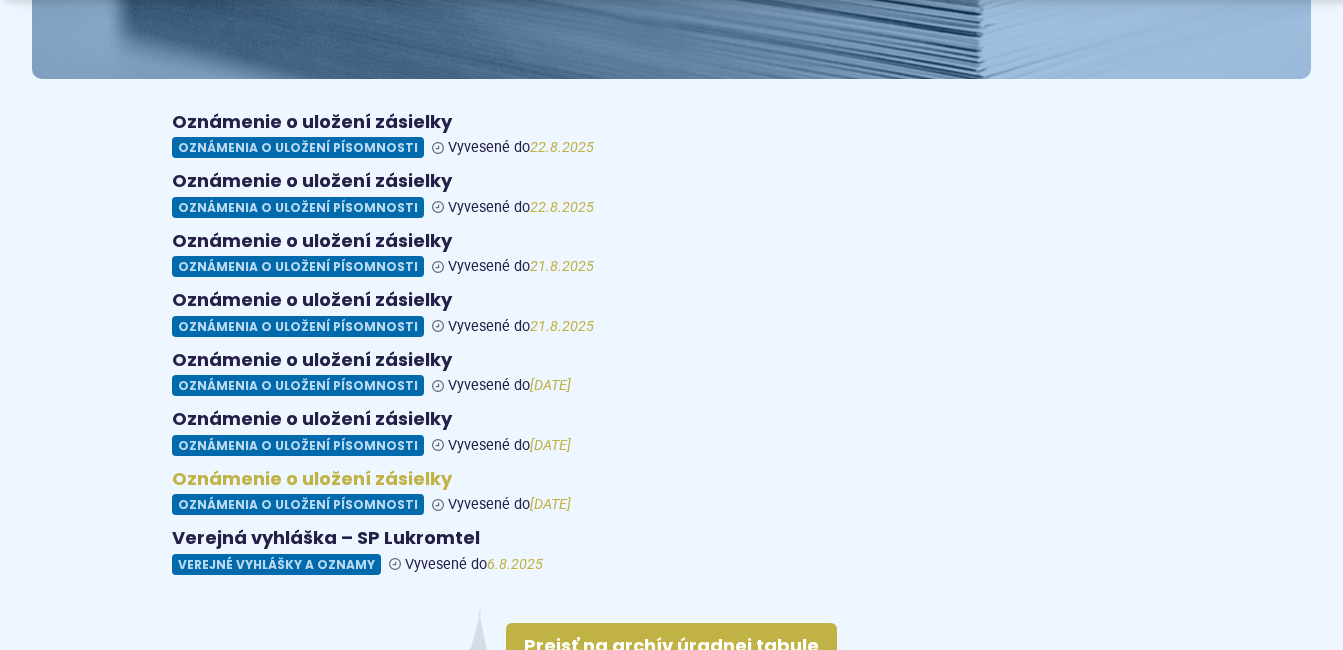 click at bounding box center (672, 492) 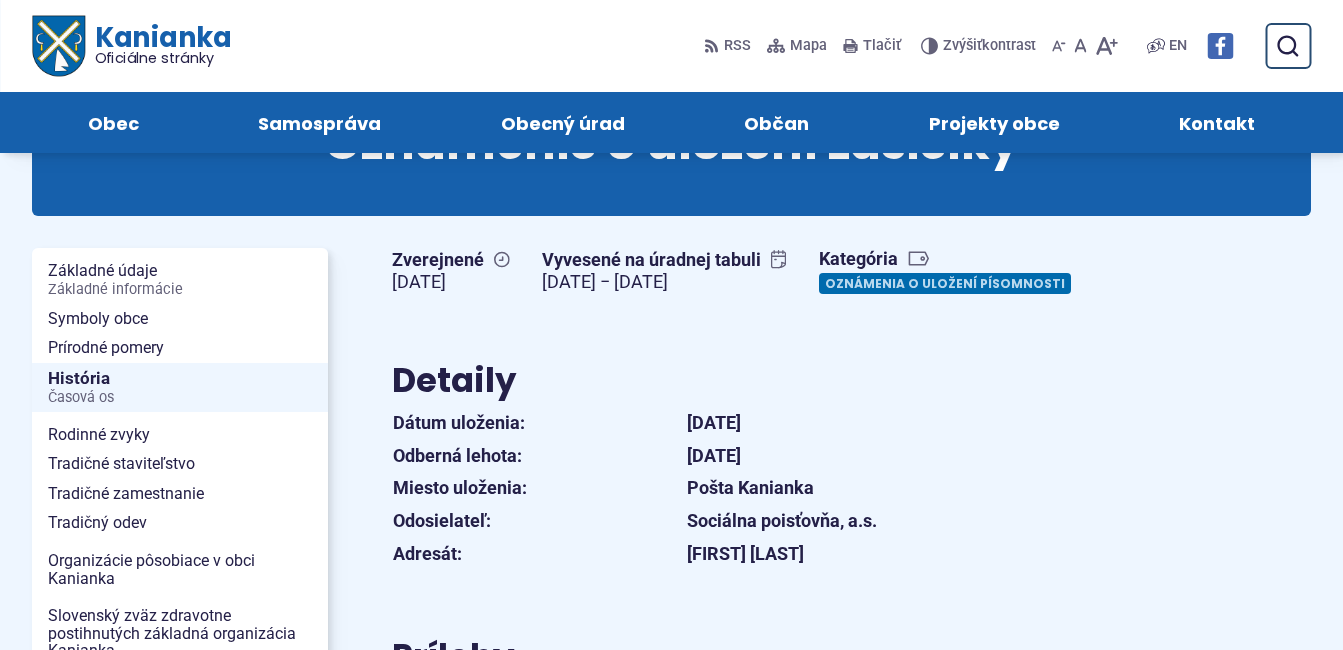 scroll, scrollTop: 0, scrollLeft: 0, axis: both 